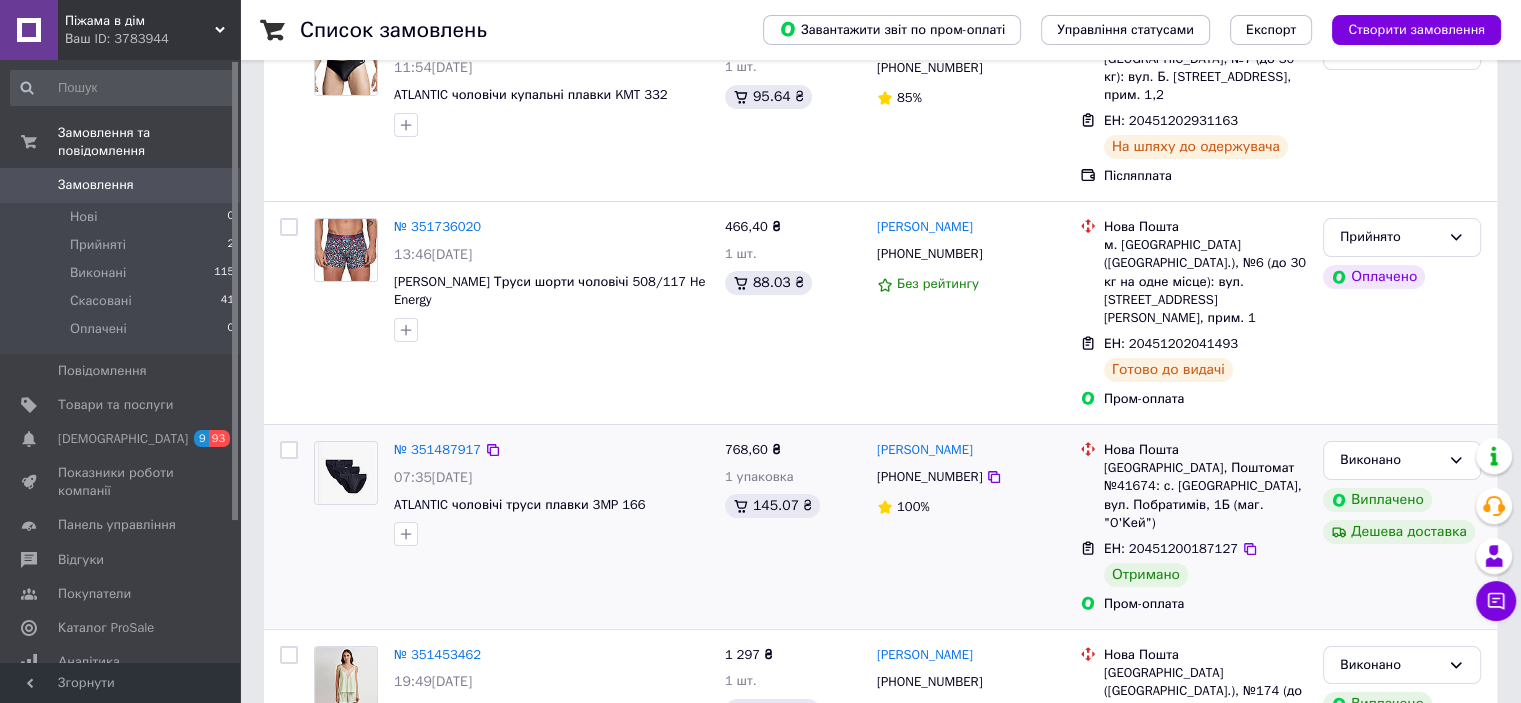 scroll, scrollTop: 0, scrollLeft: 0, axis: both 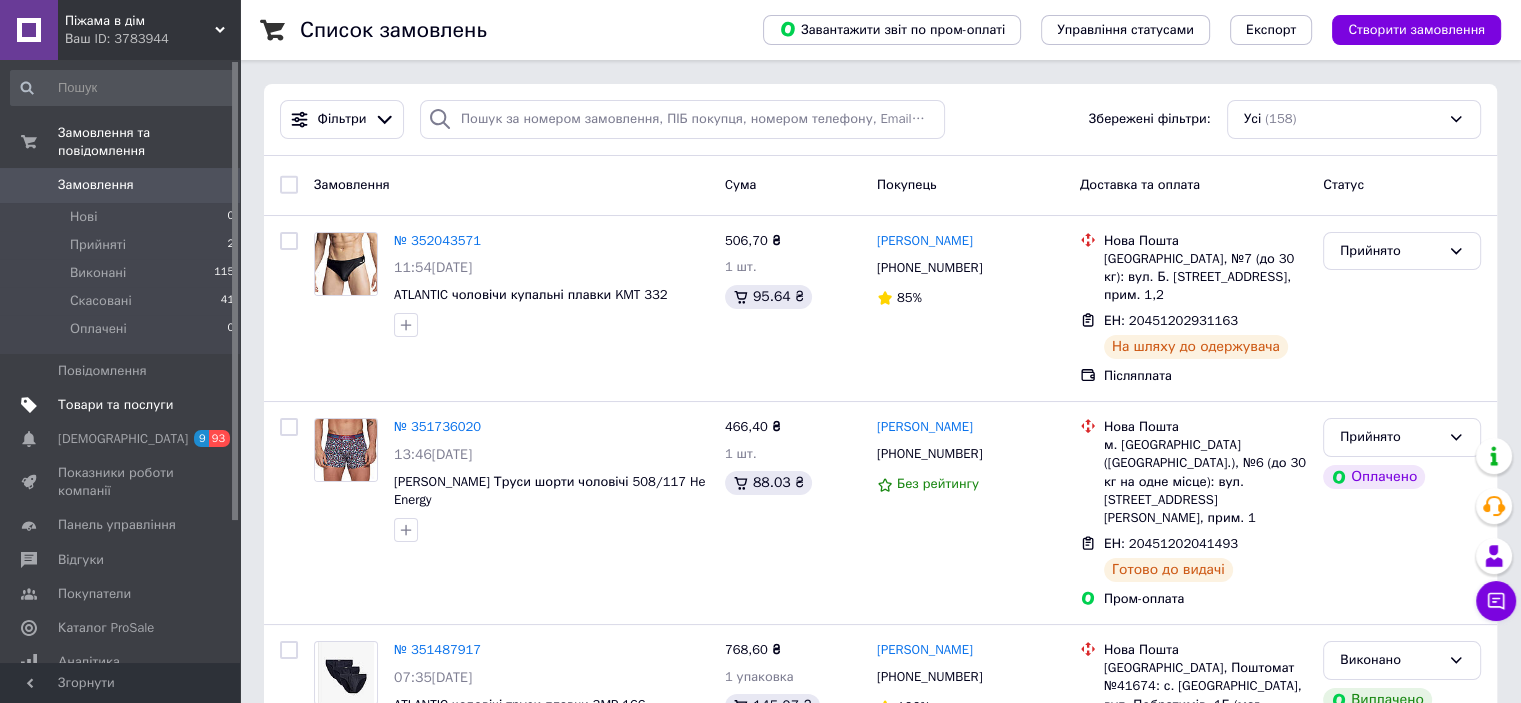 click on "Товари та послуги" at bounding box center (115, 405) 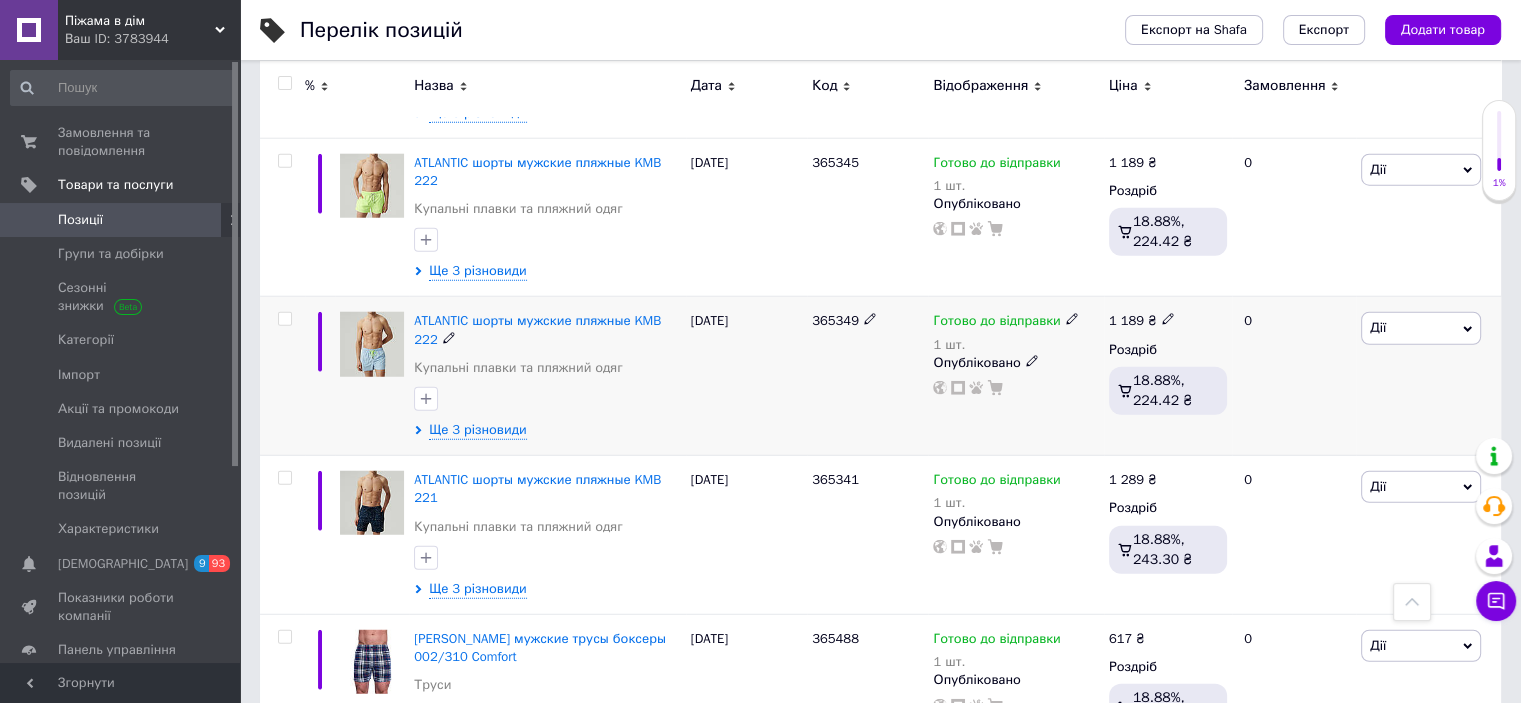 scroll, scrollTop: 5400, scrollLeft: 0, axis: vertical 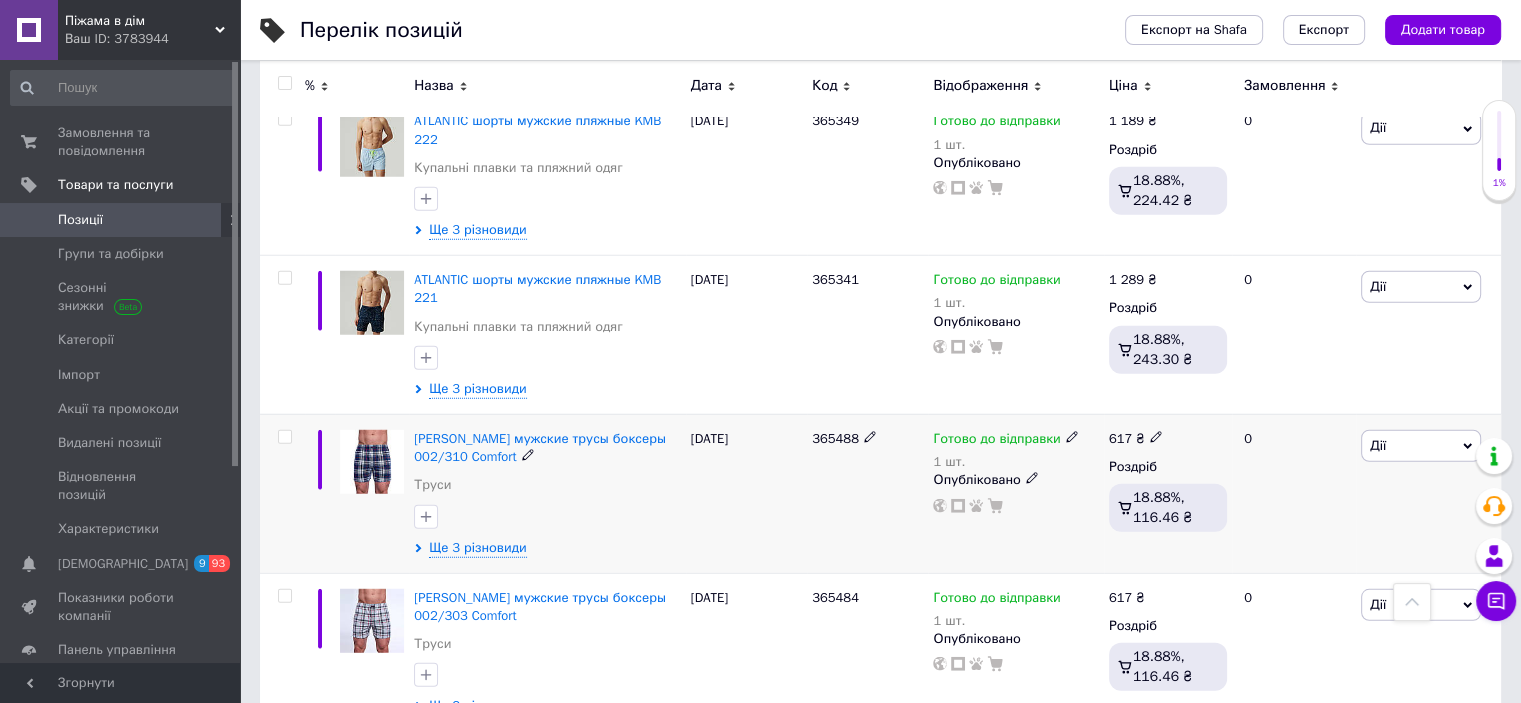 click at bounding box center (284, 437) 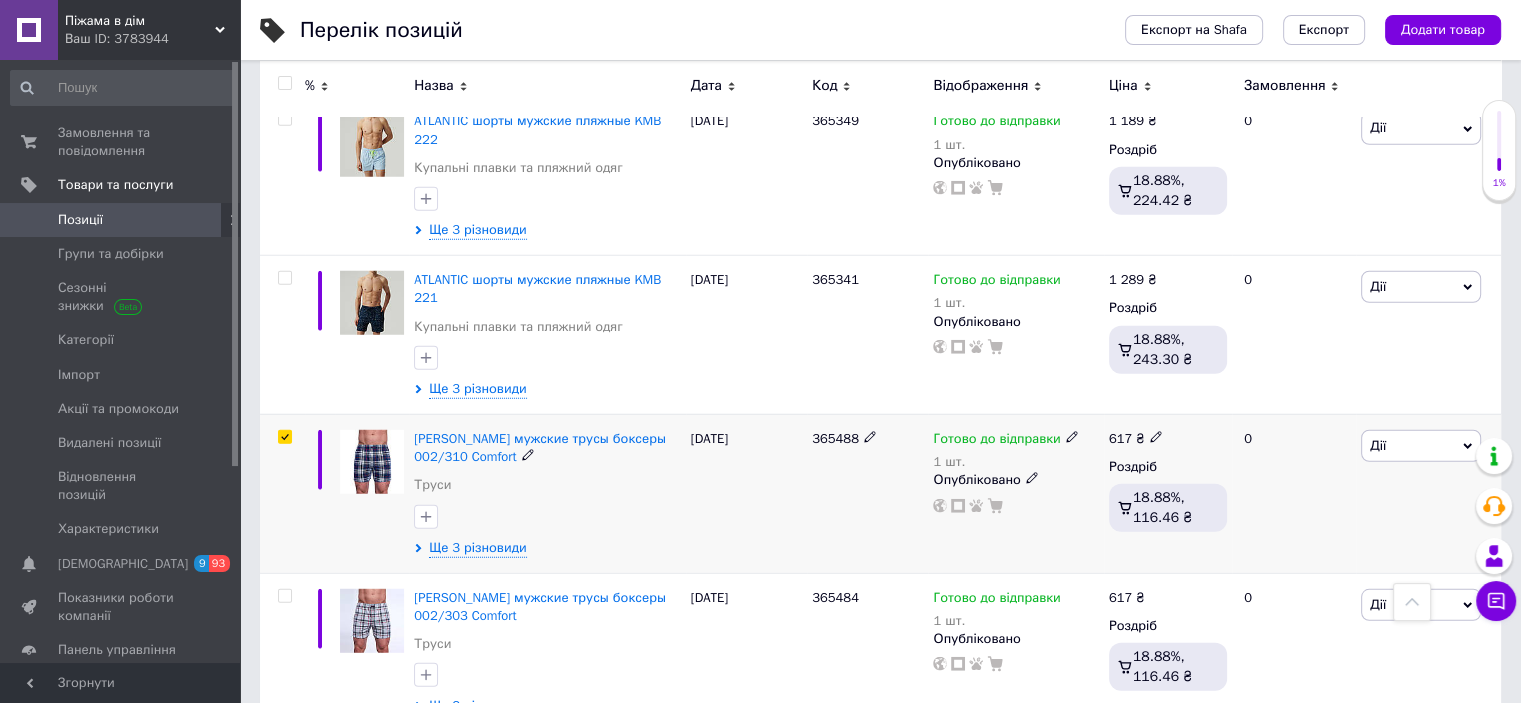 checkbox on "true" 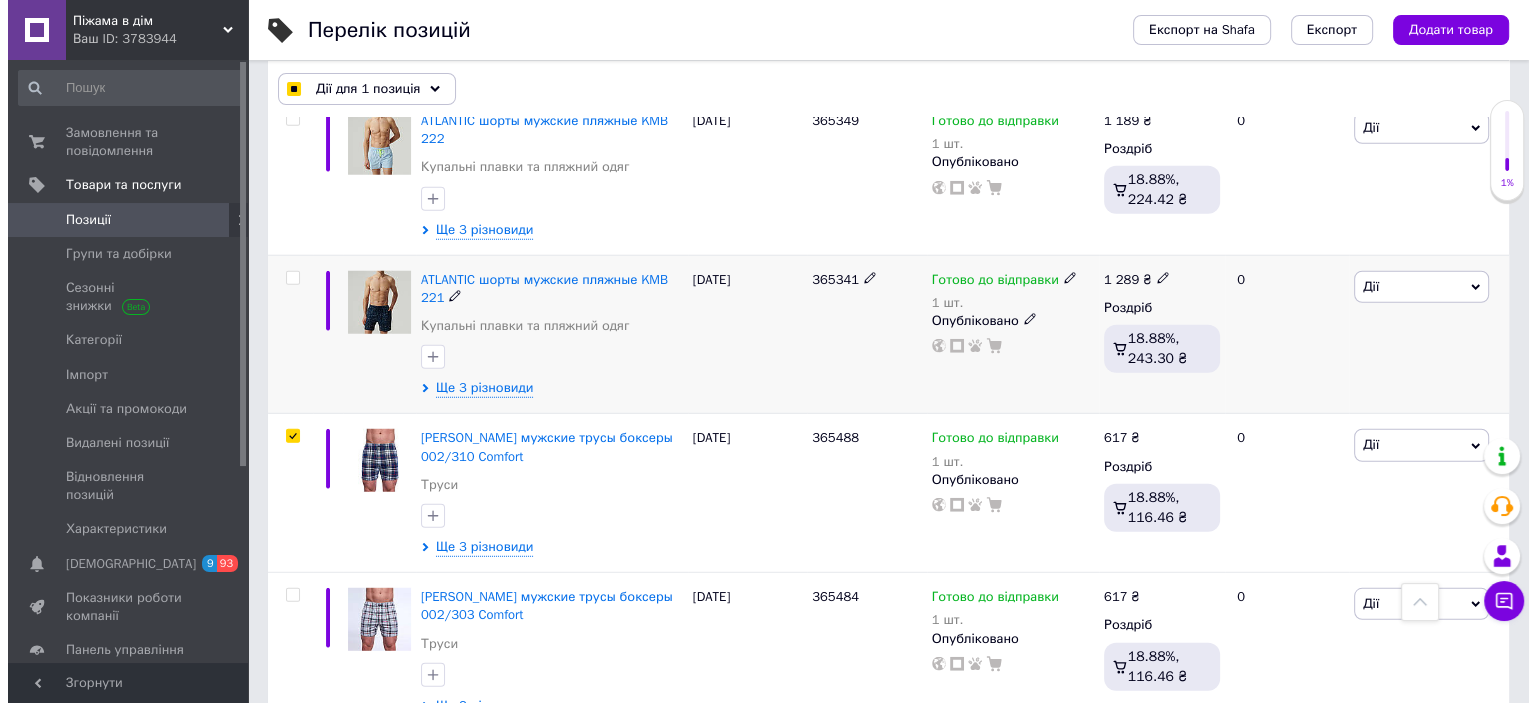 scroll, scrollTop: 5399, scrollLeft: 0, axis: vertical 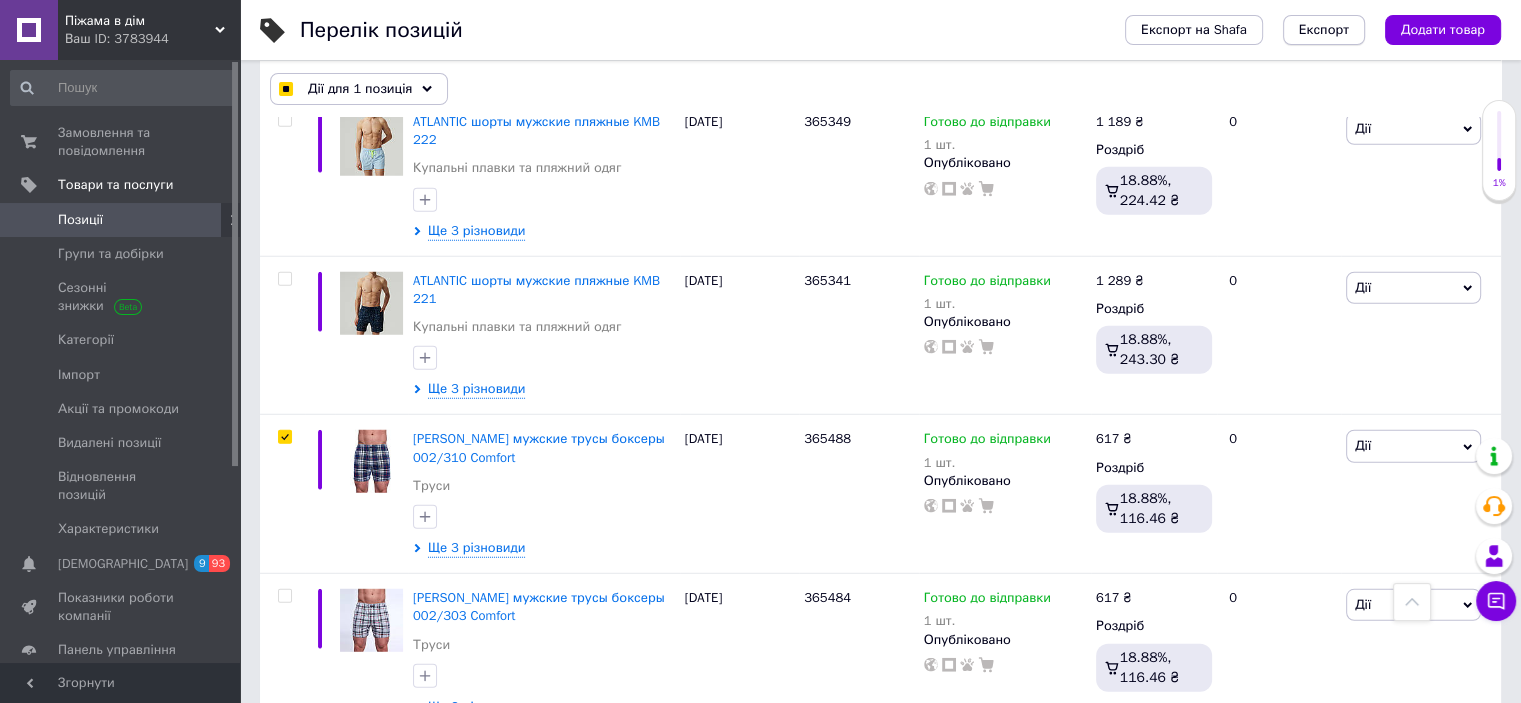 click on "Експорт" at bounding box center [1324, 30] 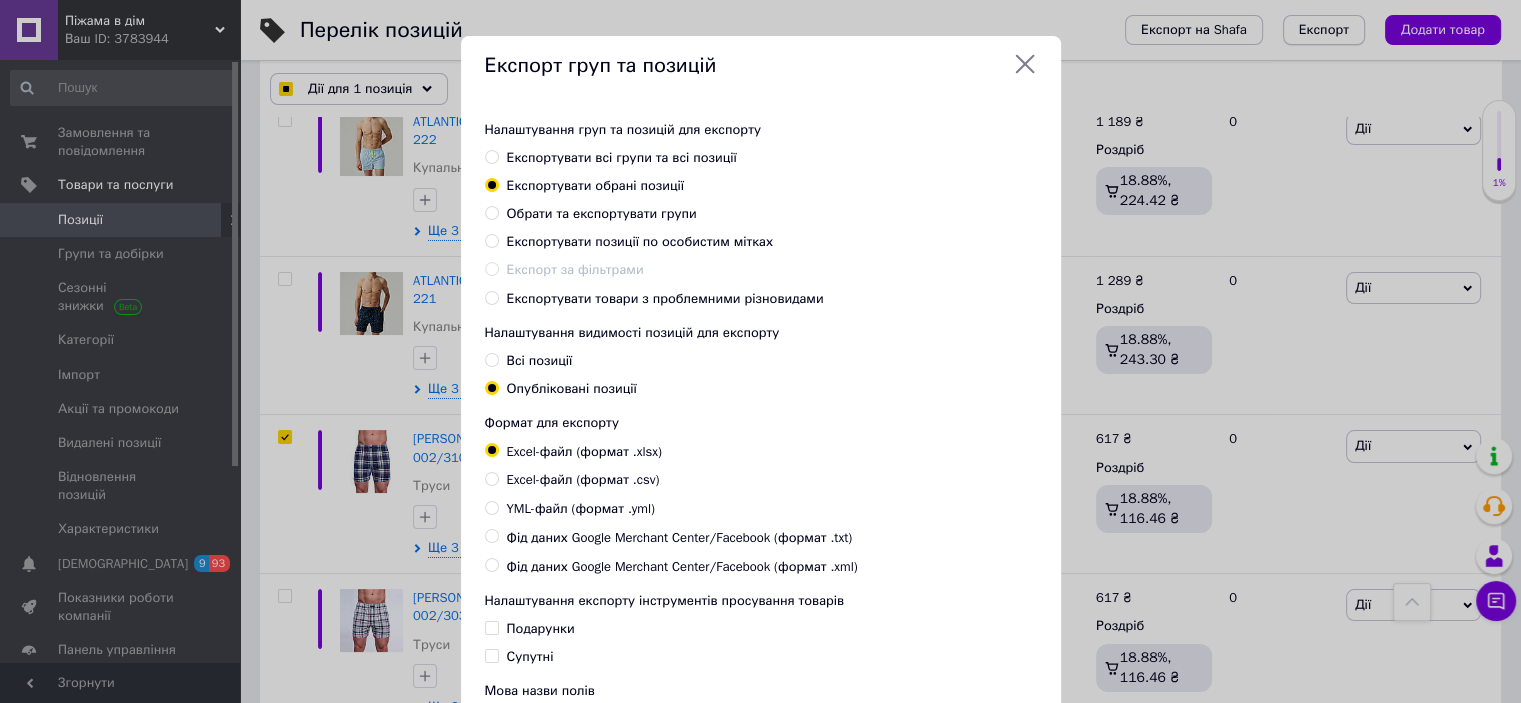checkbox on "true" 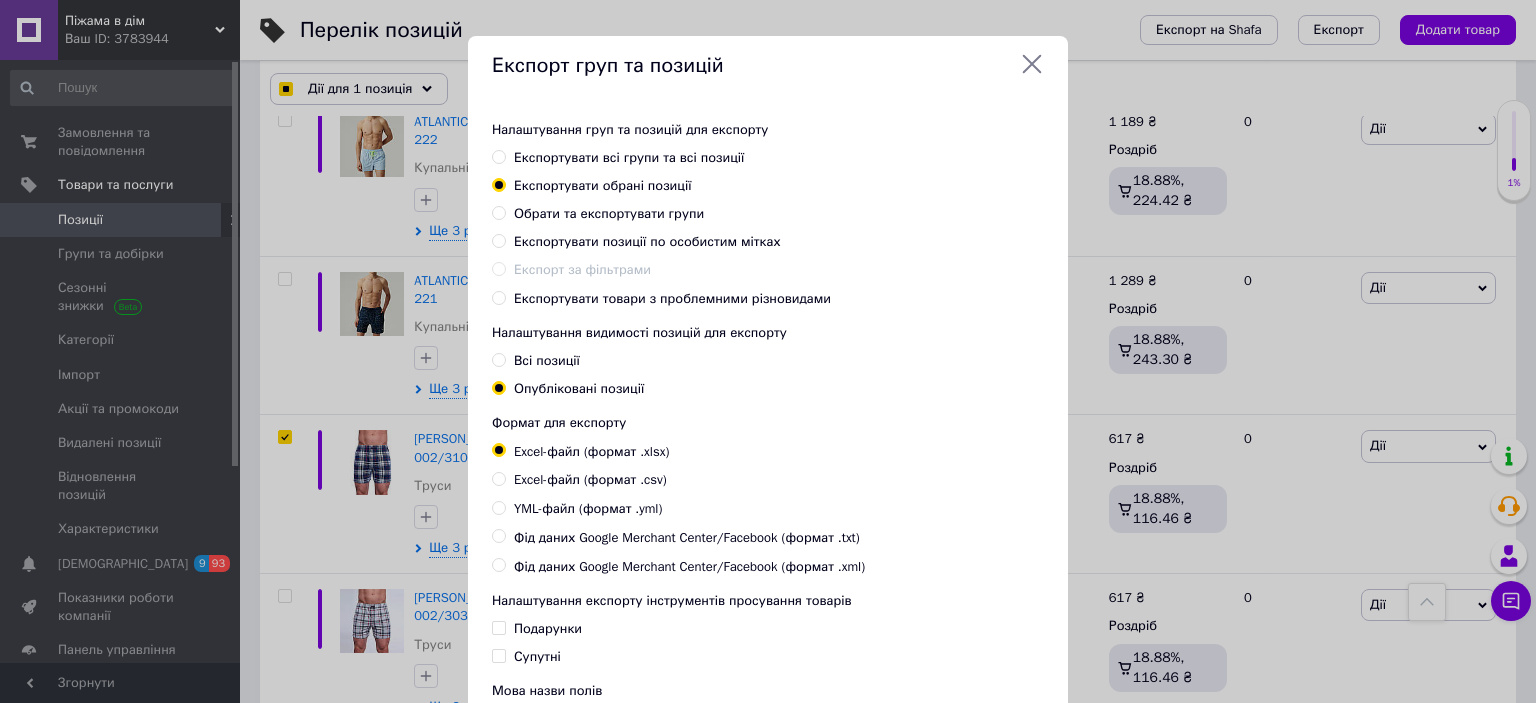 checkbox on "true" 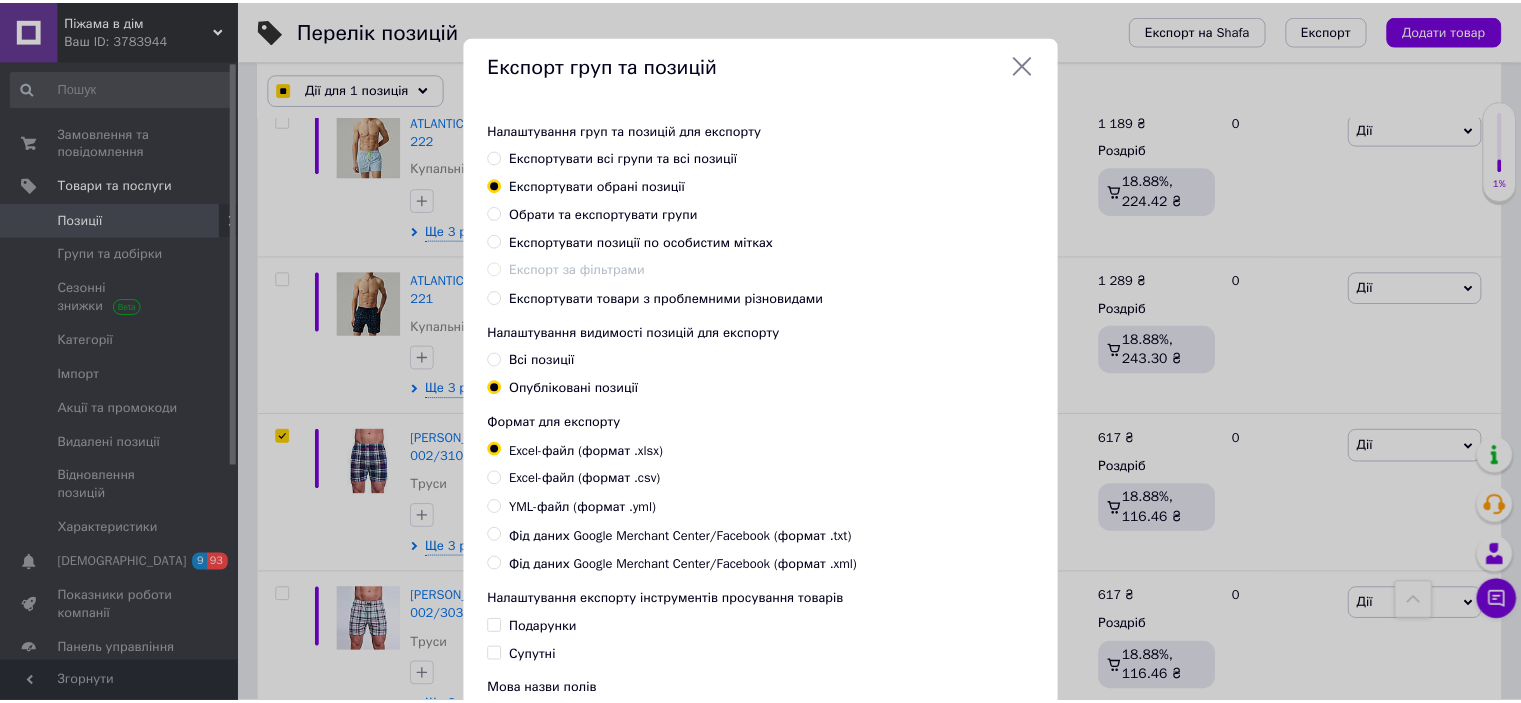 scroll, scrollTop: 201, scrollLeft: 0, axis: vertical 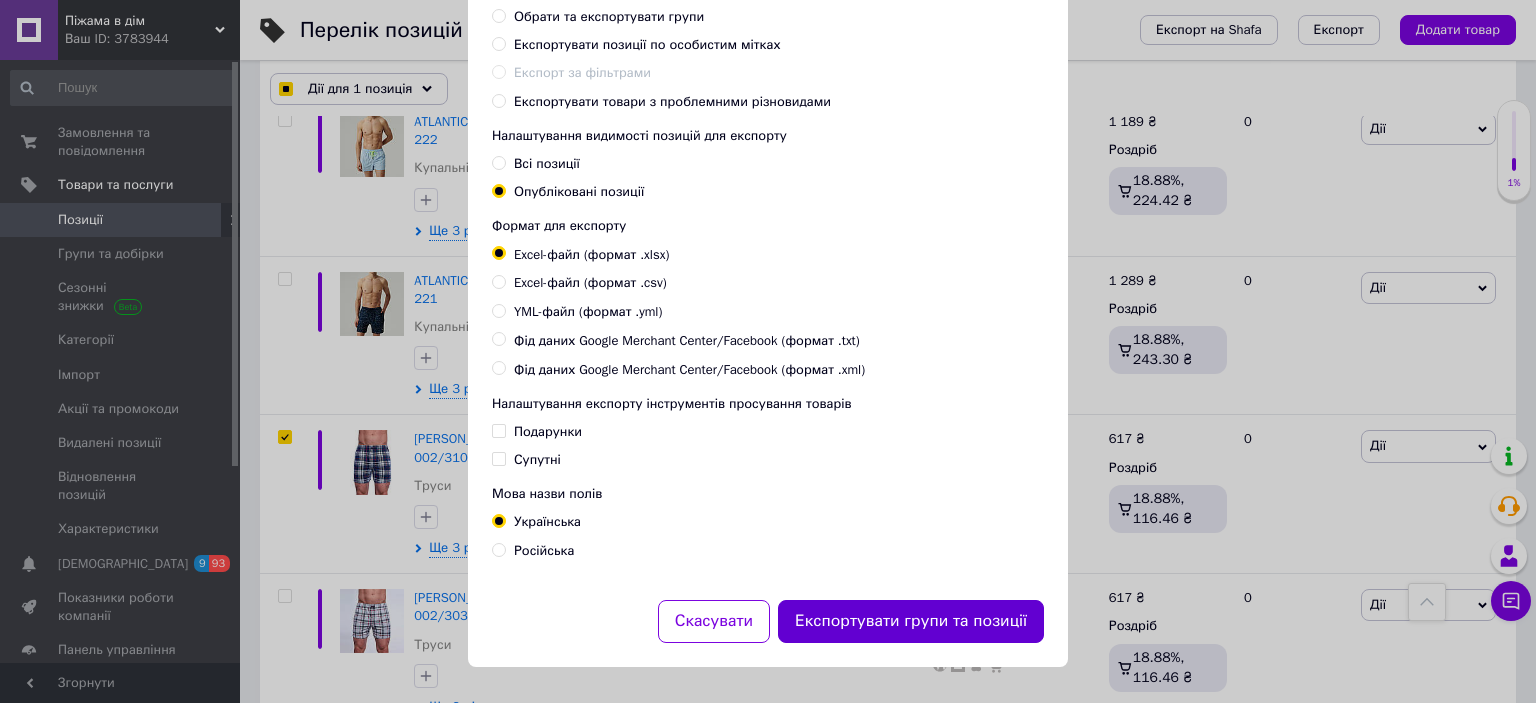 click on "Експортувати групи та позиції" at bounding box center [911, 621] 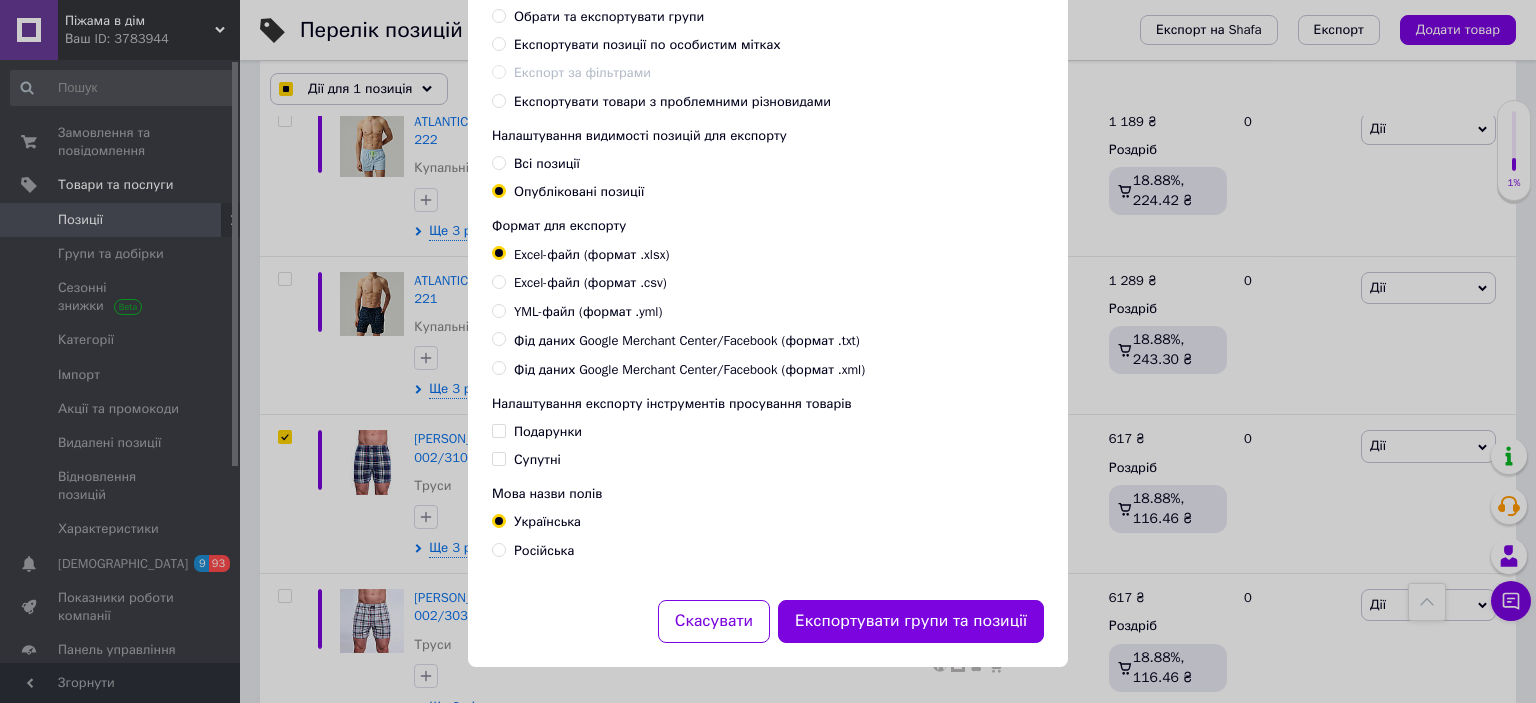 checkbox on "true" 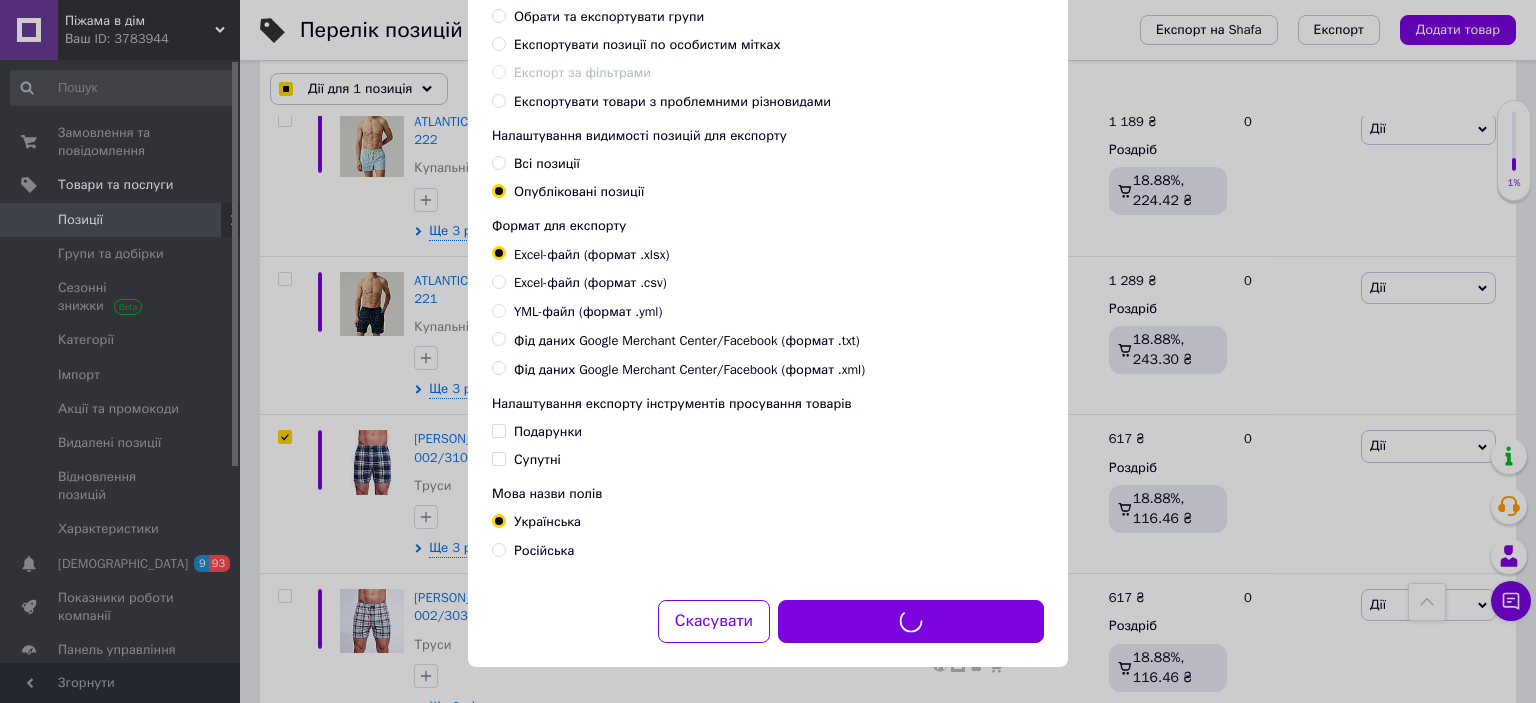 checkbox on "true" 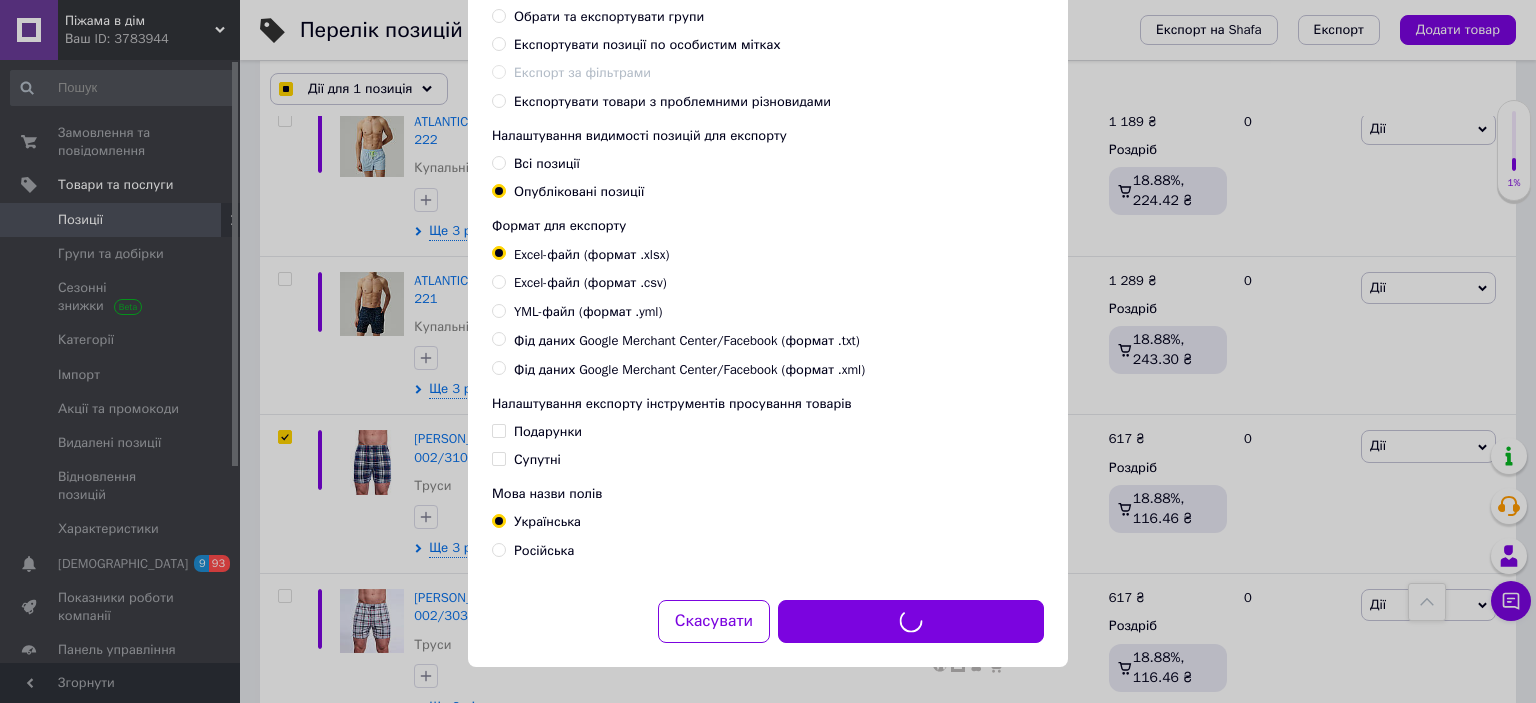 checkbox on "true" 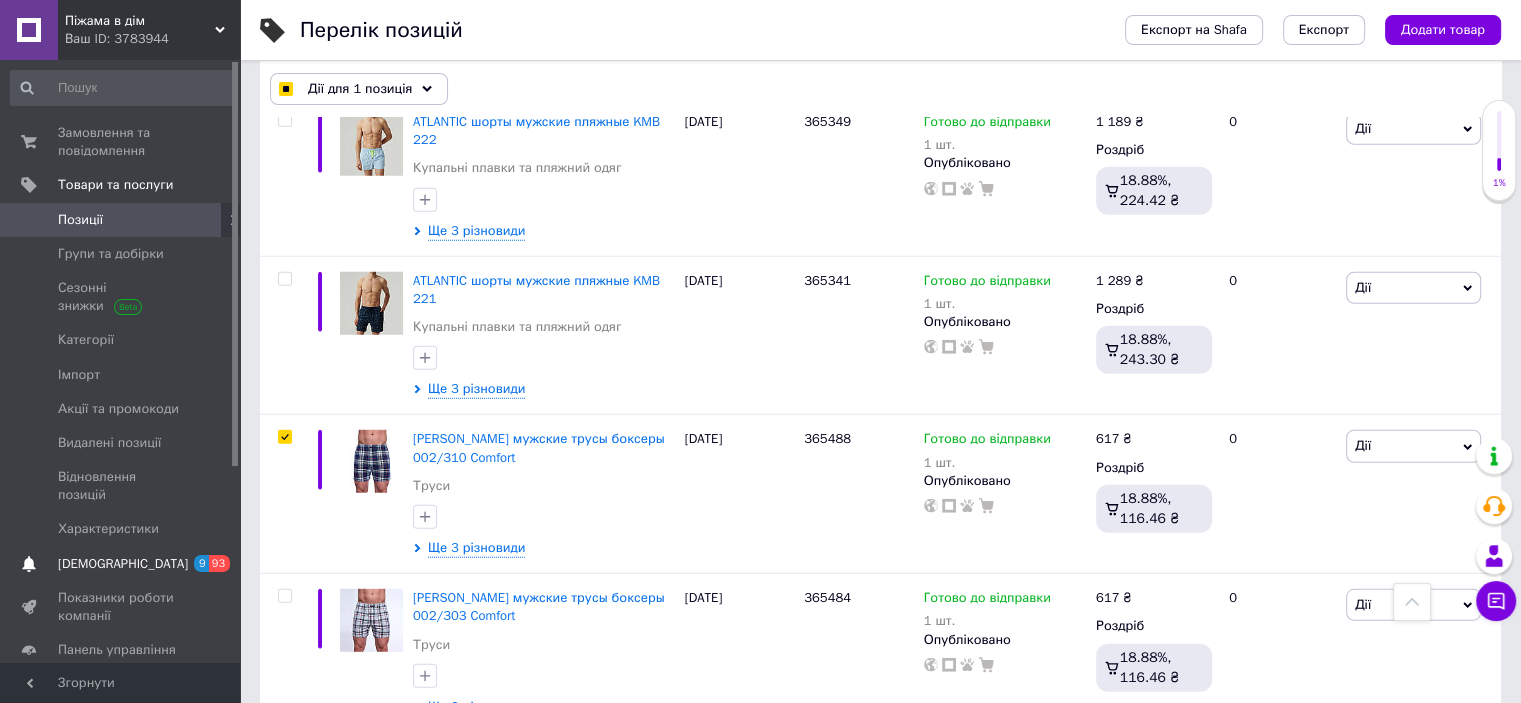 click on "[DEMOGRAPHIC_DATA]" at bounding box center [123, 564] 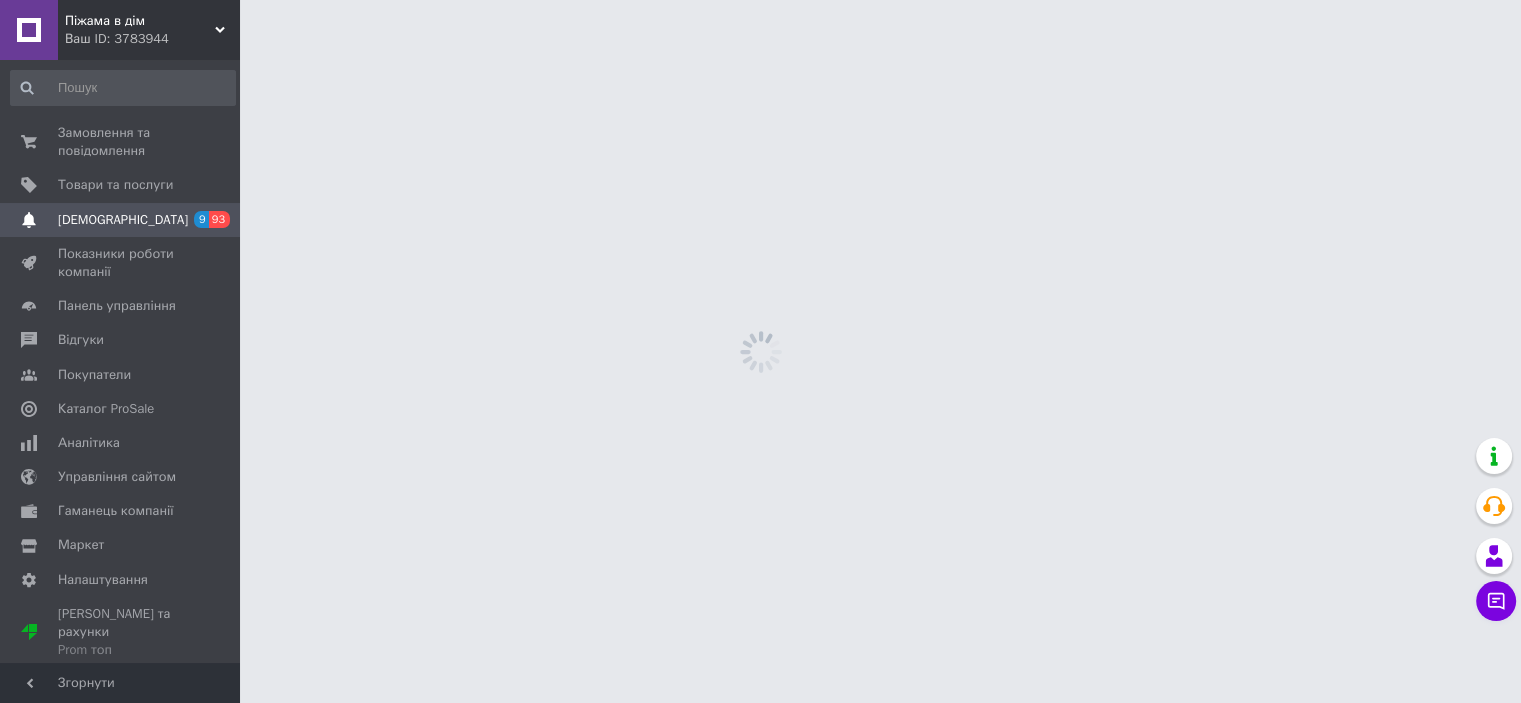 scroll, scrollTop: 0, scrollLeft: 0, axis: both 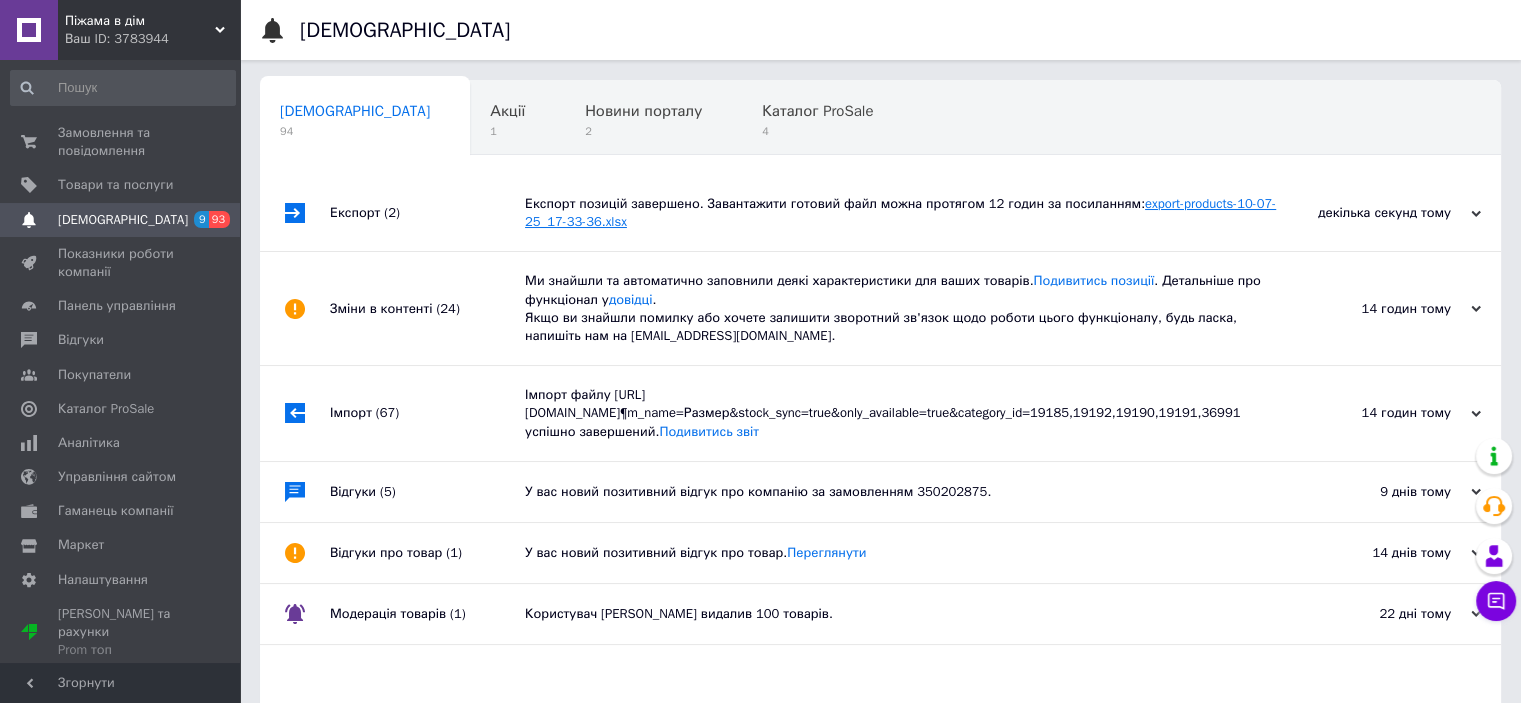 click on "export-products-10-07-25_17-33-36.xlsx" at bounding box center (900, 212) 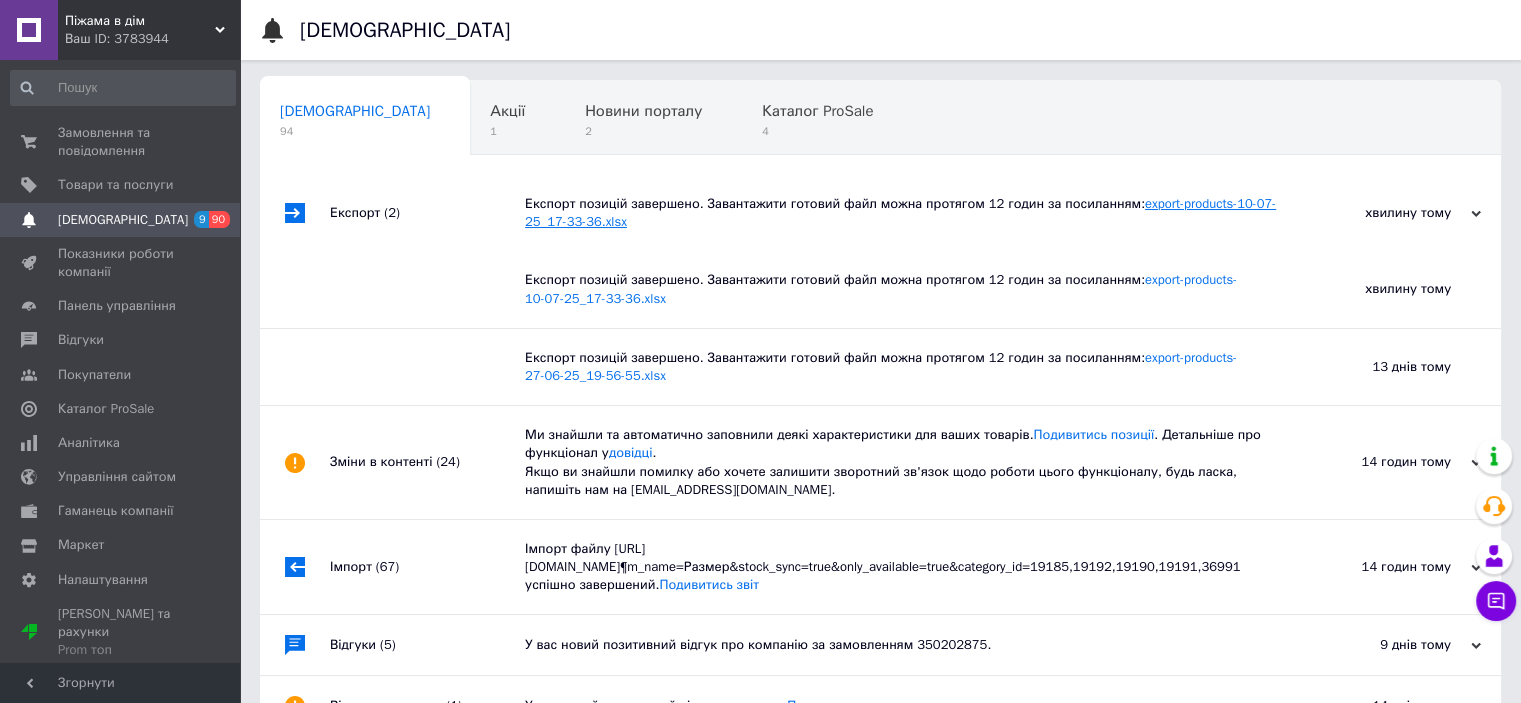 click on "export-products-10-07-25_17-33-36.xlsx" at bounding box center [900, 212] 